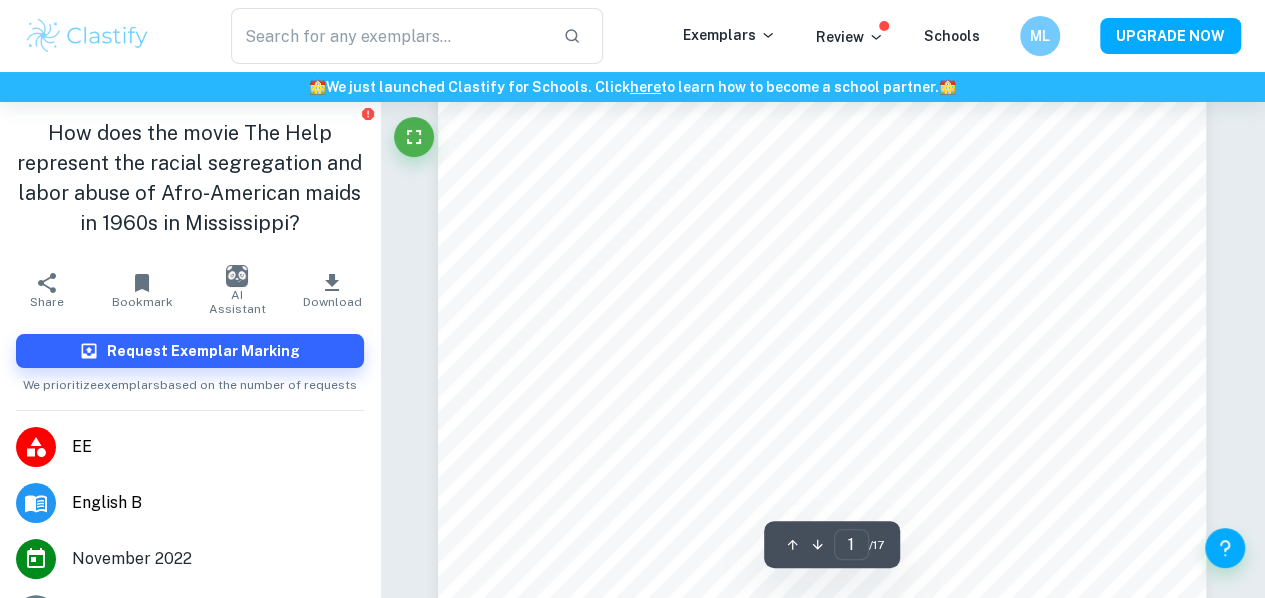 scroll, scrollTop: 536, scrollLeft: 0, axis: vertical 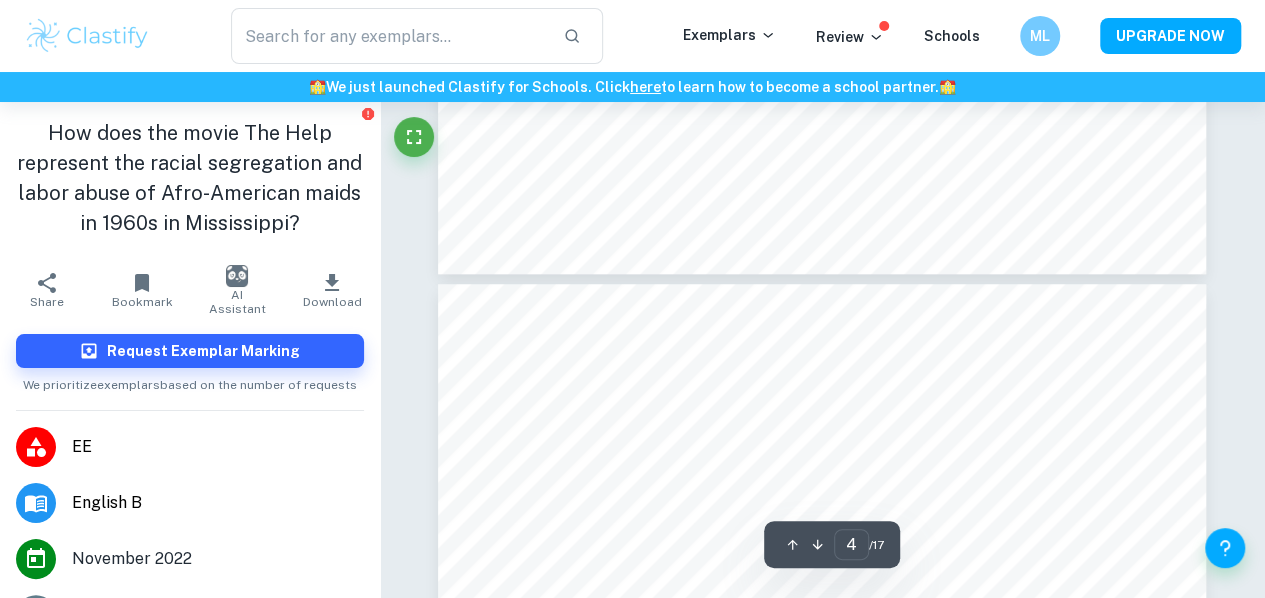 type on "5" 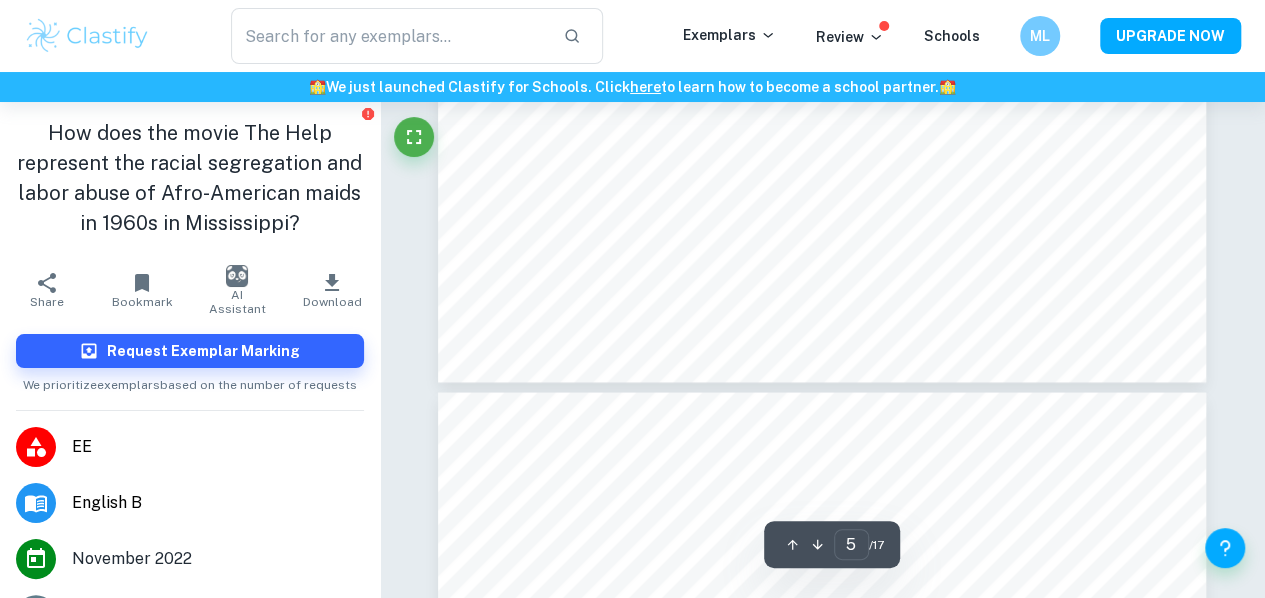 scroll, scrollTop: 5461, scrollLeft: 0, axis: vertical 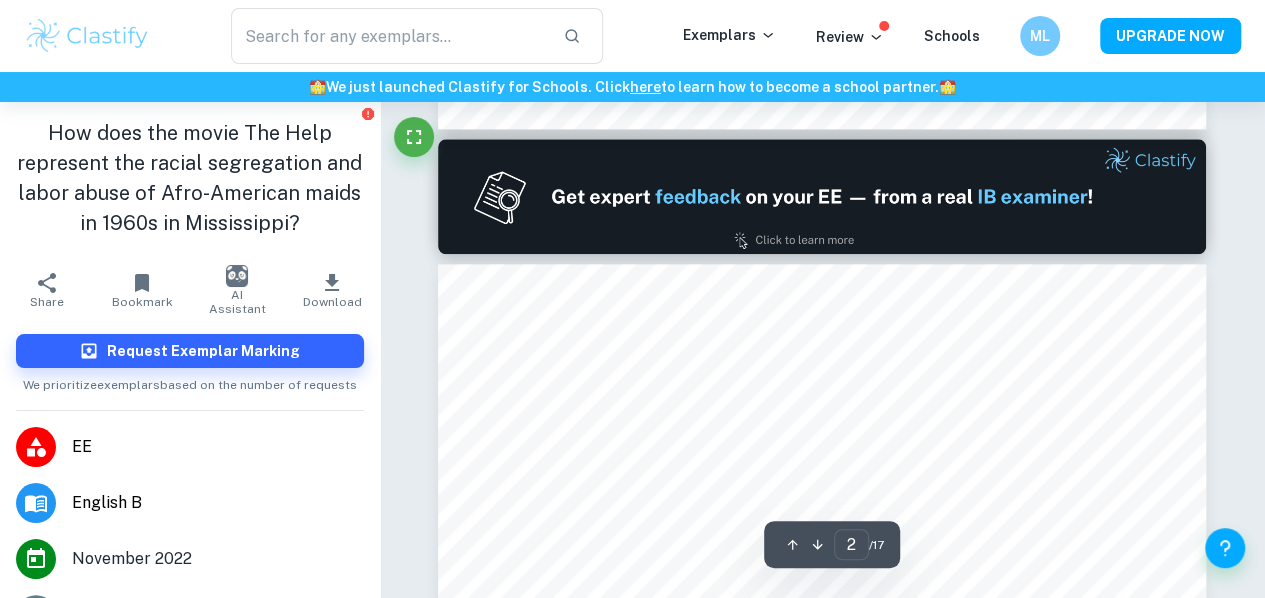 type on "1" 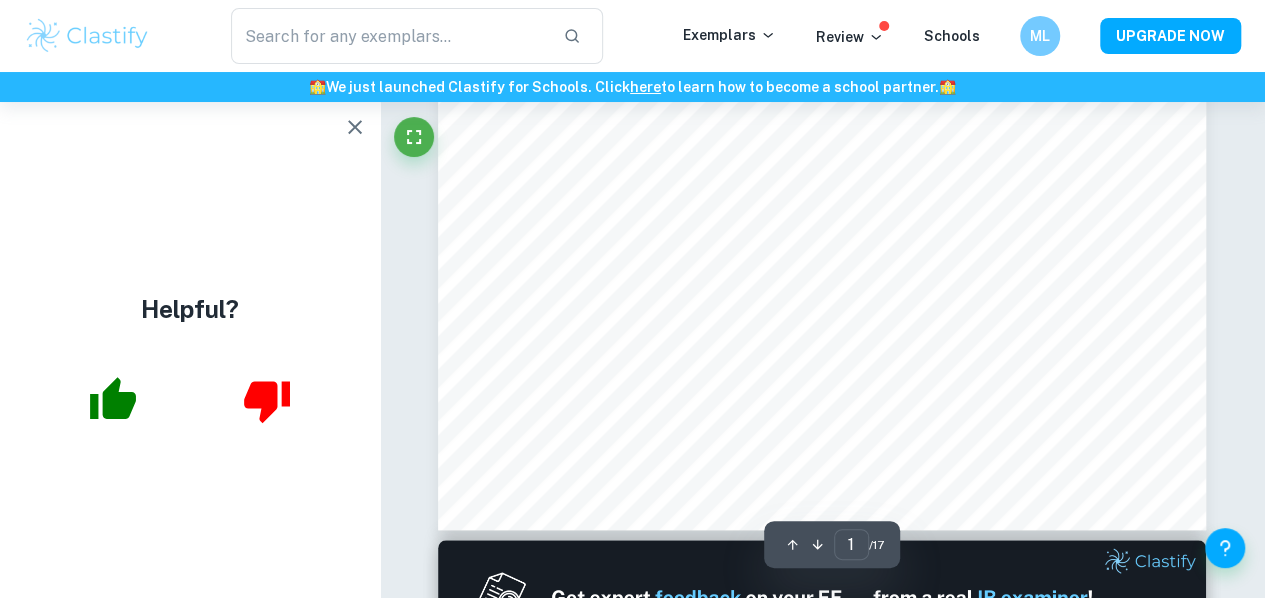scroll, scrollTop: 722, scrollLeft: 0, axis: vertical 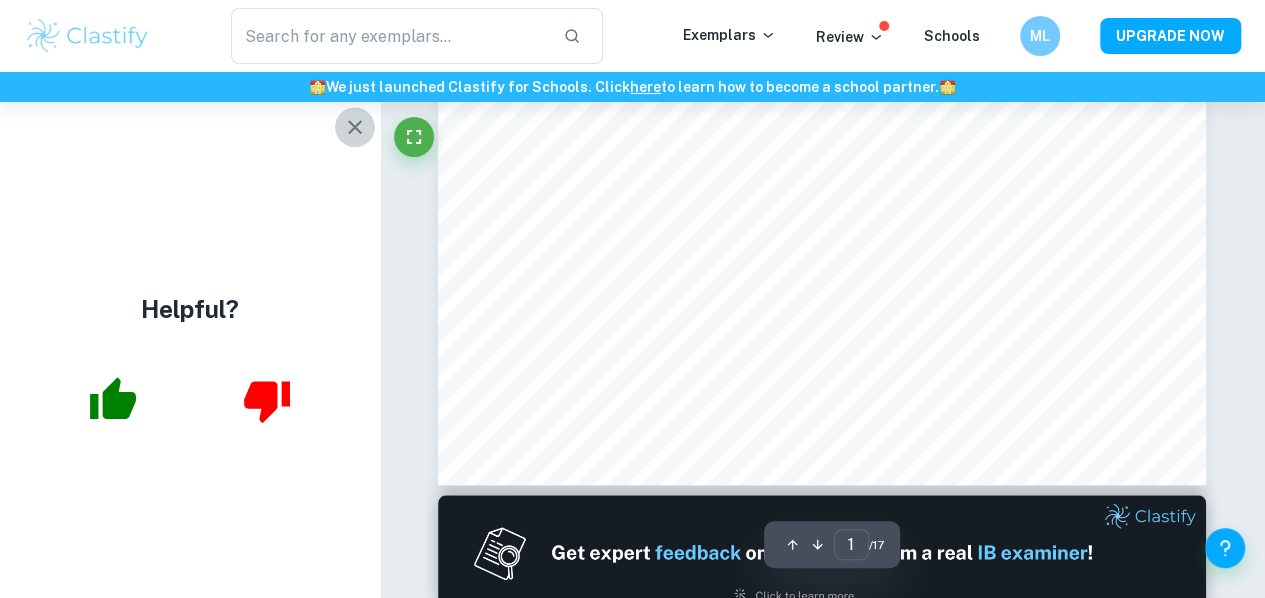 click 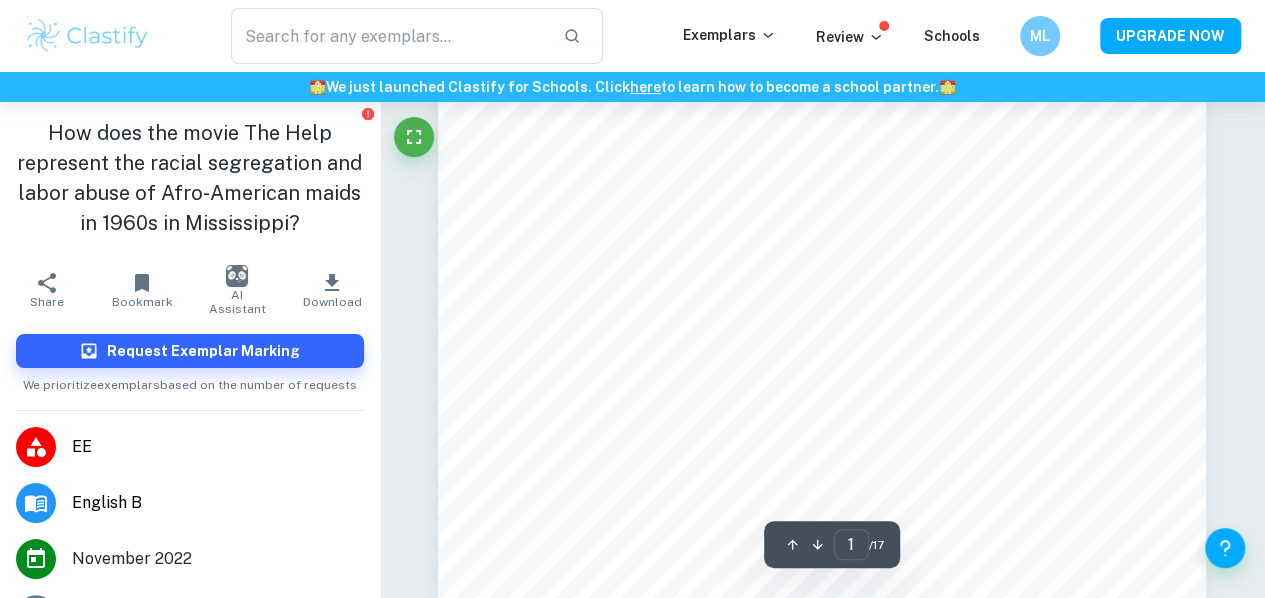 scroll, scrollTop: 487, scrollLeft: 0, axis: vertical 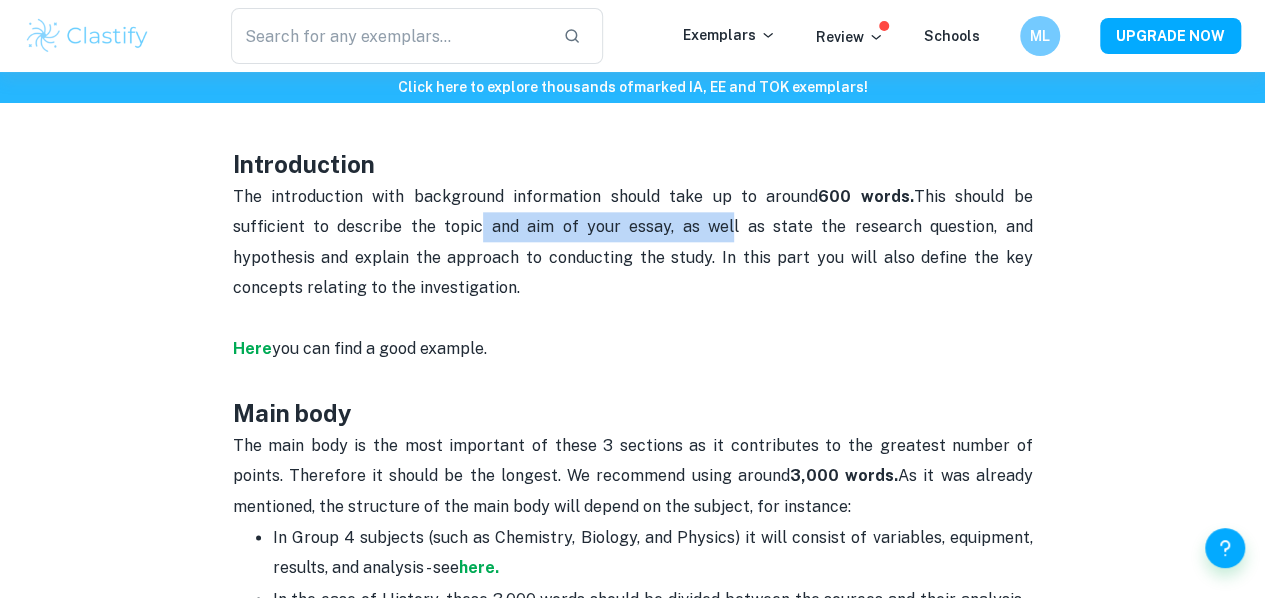drag, startPoint x: 458, startPoint y: 234, endPoint x: 680, endPoint y: 240, distance: 222.08107 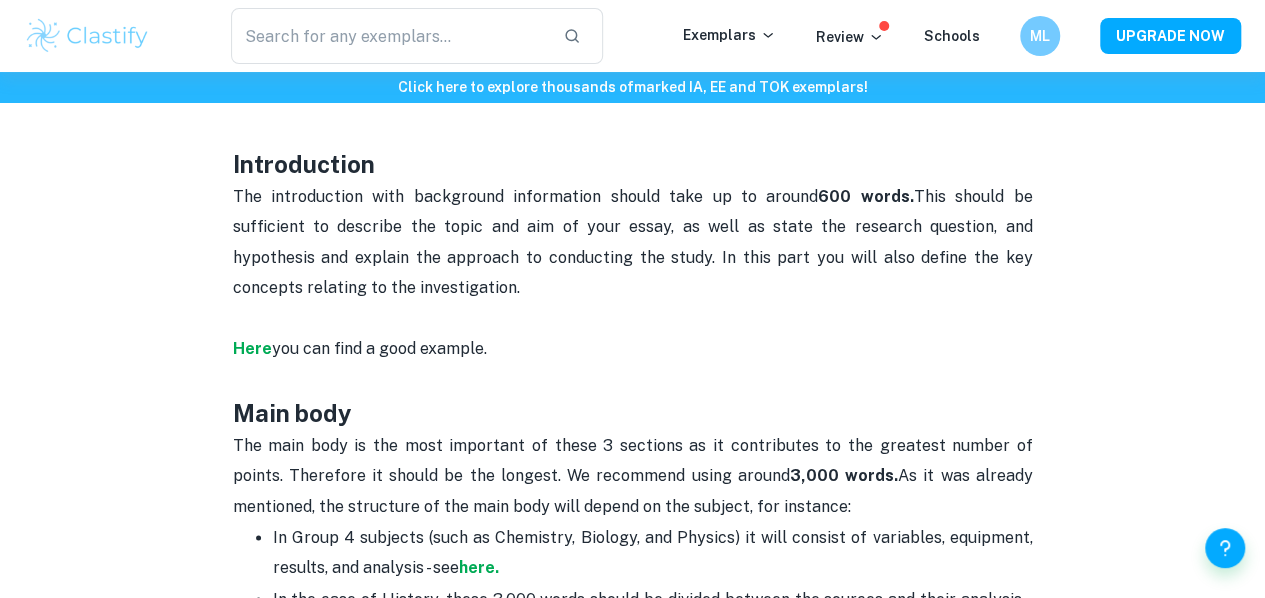 drag, startPoint x: 458, startPoint y: 272, endPoint x: 600, endPoint y: 288, distance: 142.89856 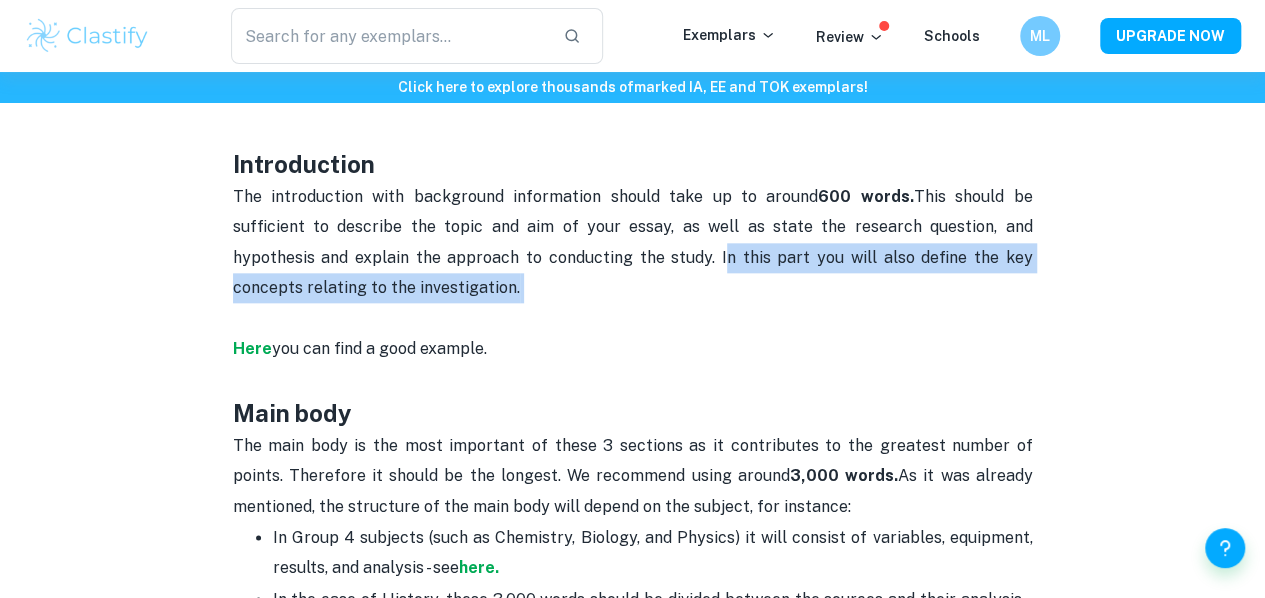 drag, startPoint x: 613, startPoint y: 274, endPoint x: 703, endPoint y: 313, distance: 98.08669 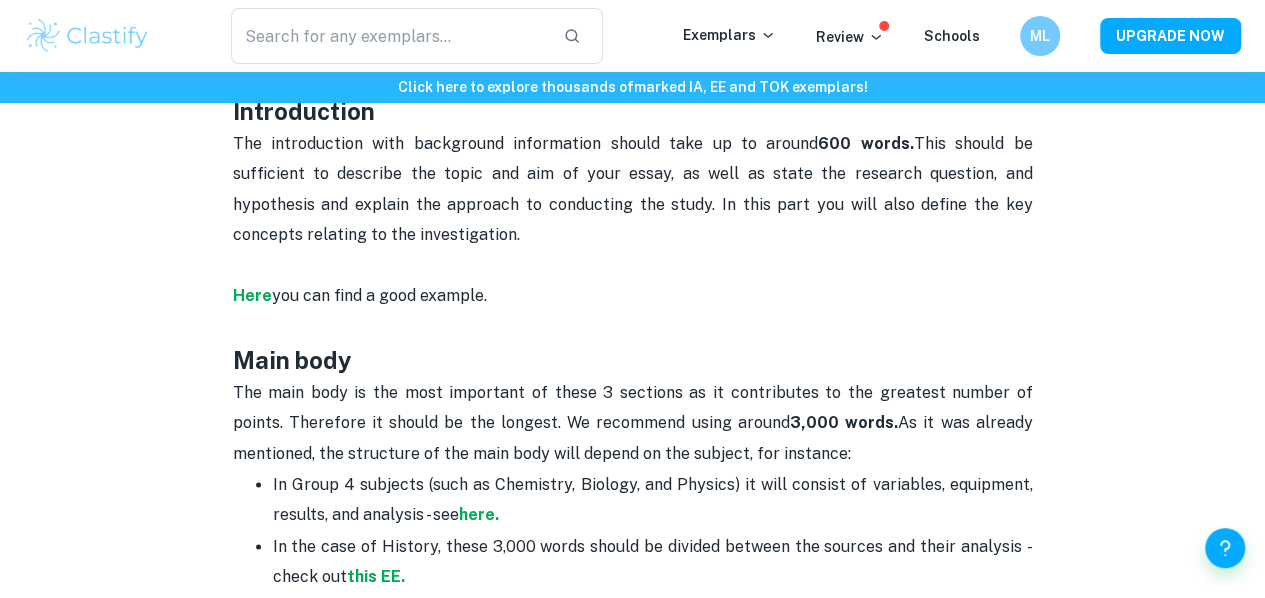 scroll, scrollTop: 1069, scrollLeft: 0, axis: vertical 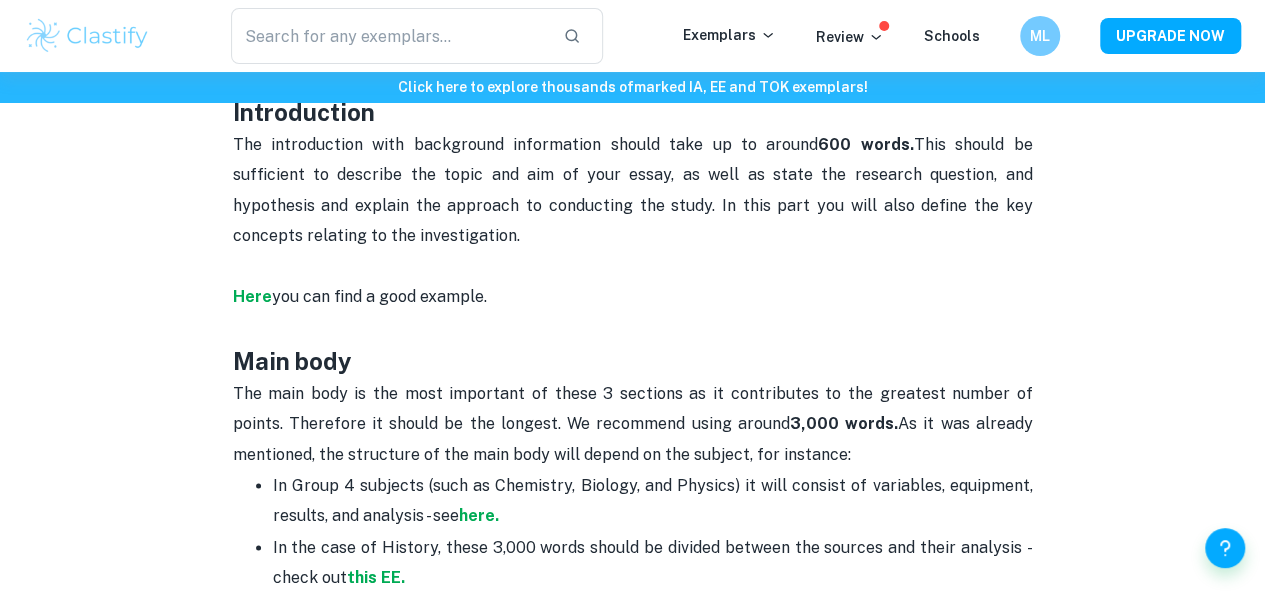click on "The introduction with background information should take up to around  600 words.  This should be sufficient to describe the topic and aim of your essay, as well as state the research question, and hypothesis and explain the approach to conducting the study. In this part you will also define the key concepts relating to the investigation.  Here  you can find a good example." at bounding box center [633, 236] 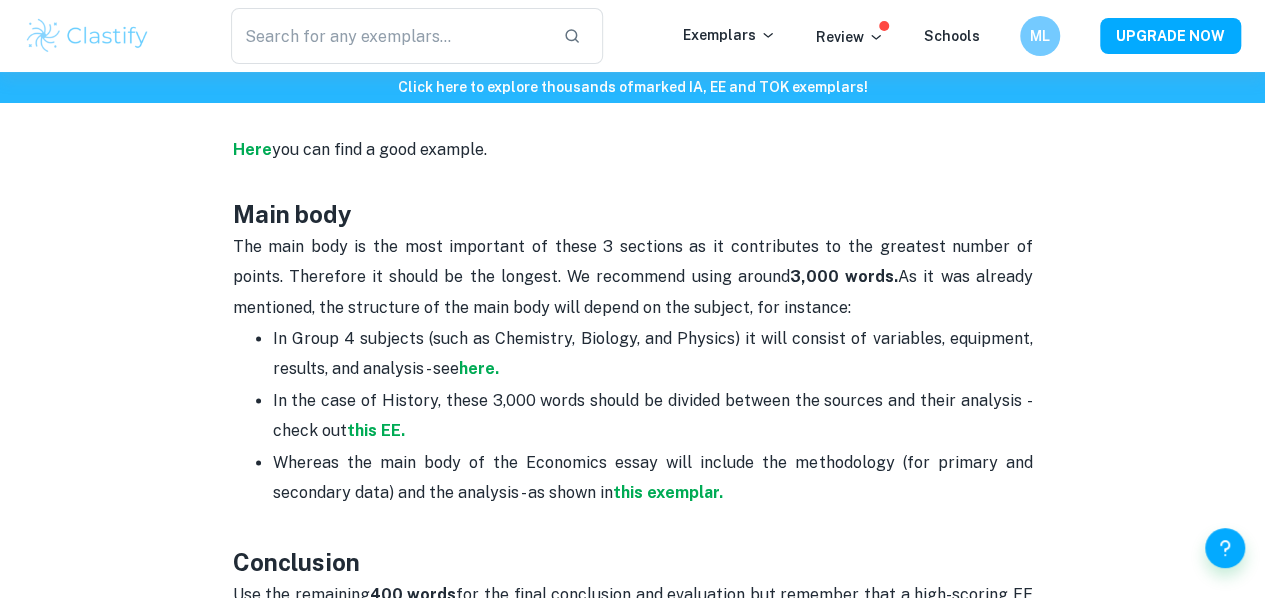 scroll, scrollTop: 1216, scrollLeft: 0, axis: vertical 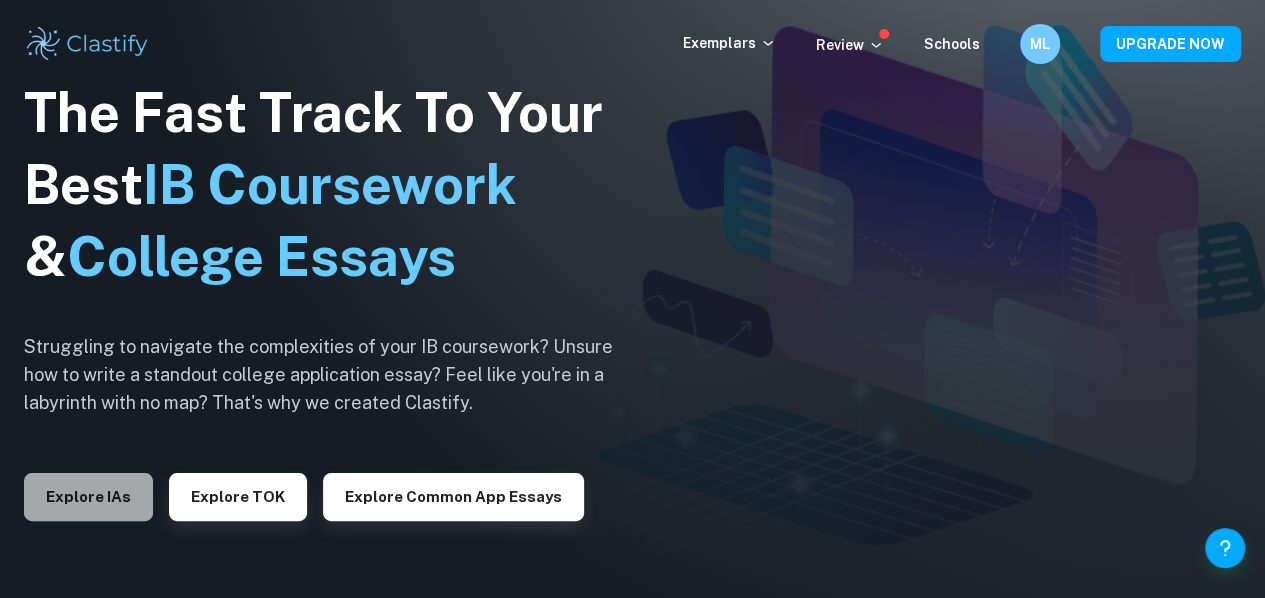 click on "Explore IAs" at bounding box center (88, 497) 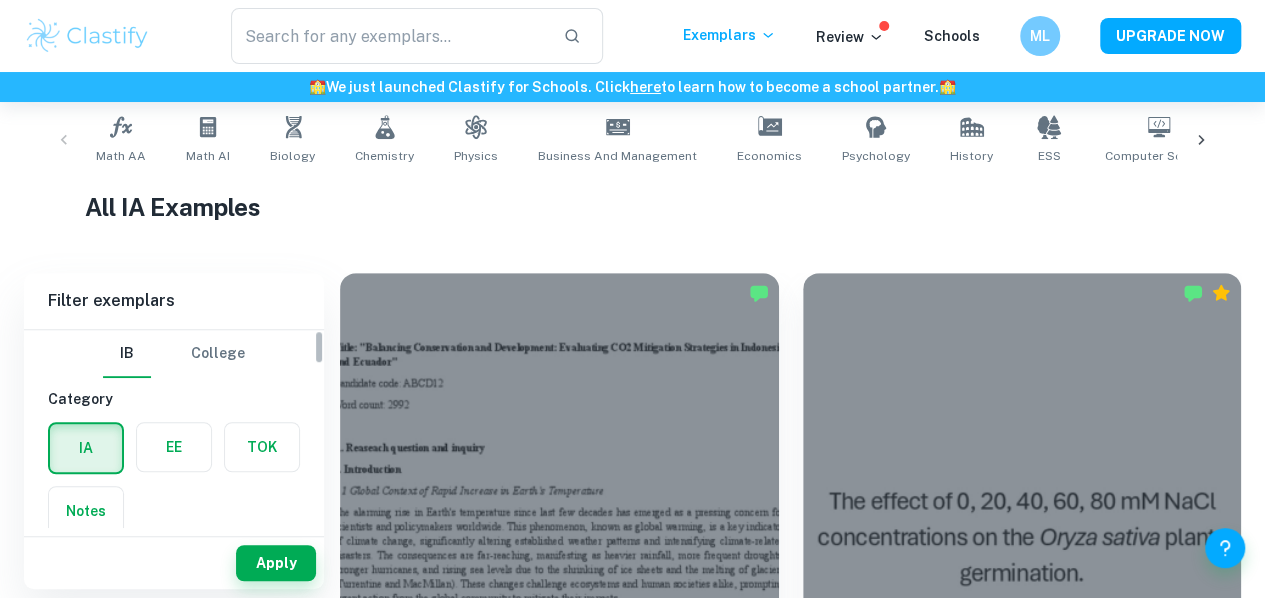 scroll, scrollTop: 402, scrollLeft: 0, axis: vertical 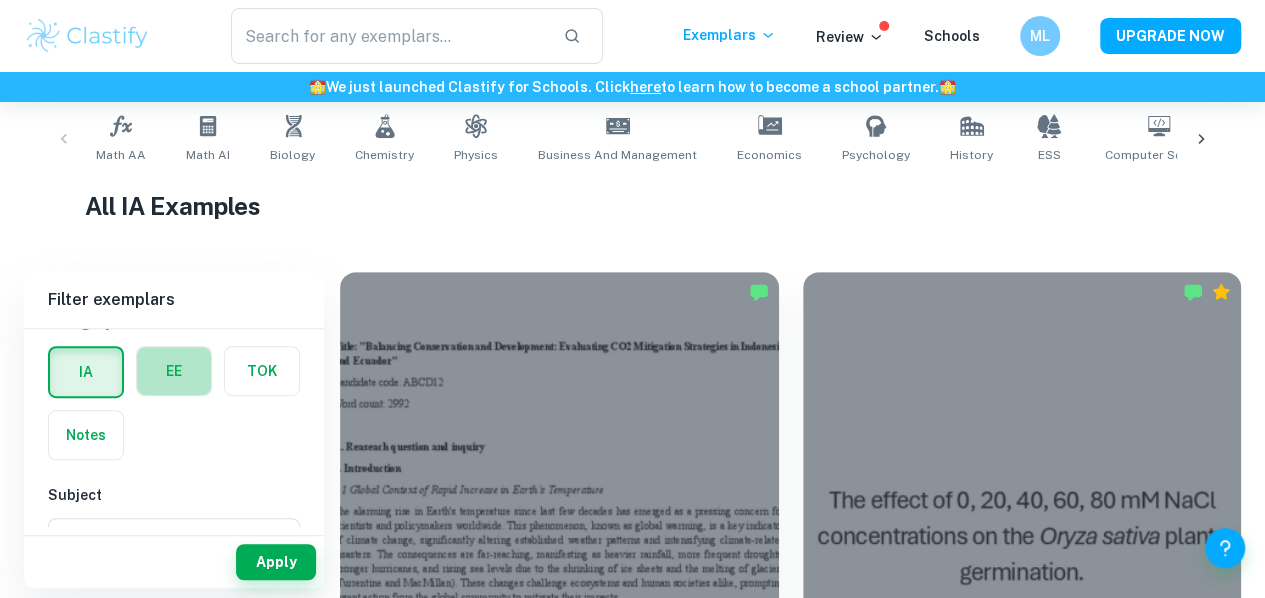 click at bounding box center (174, 371) 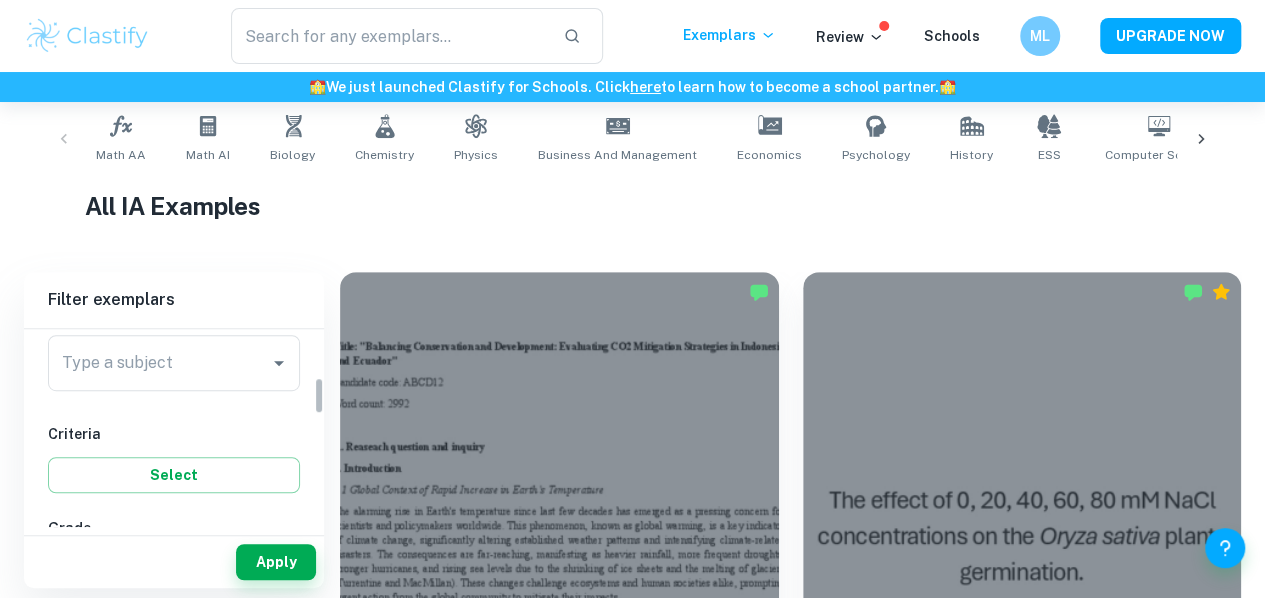 scroll, scrollTop: 259, scrollLeft: 0, axis: vertical 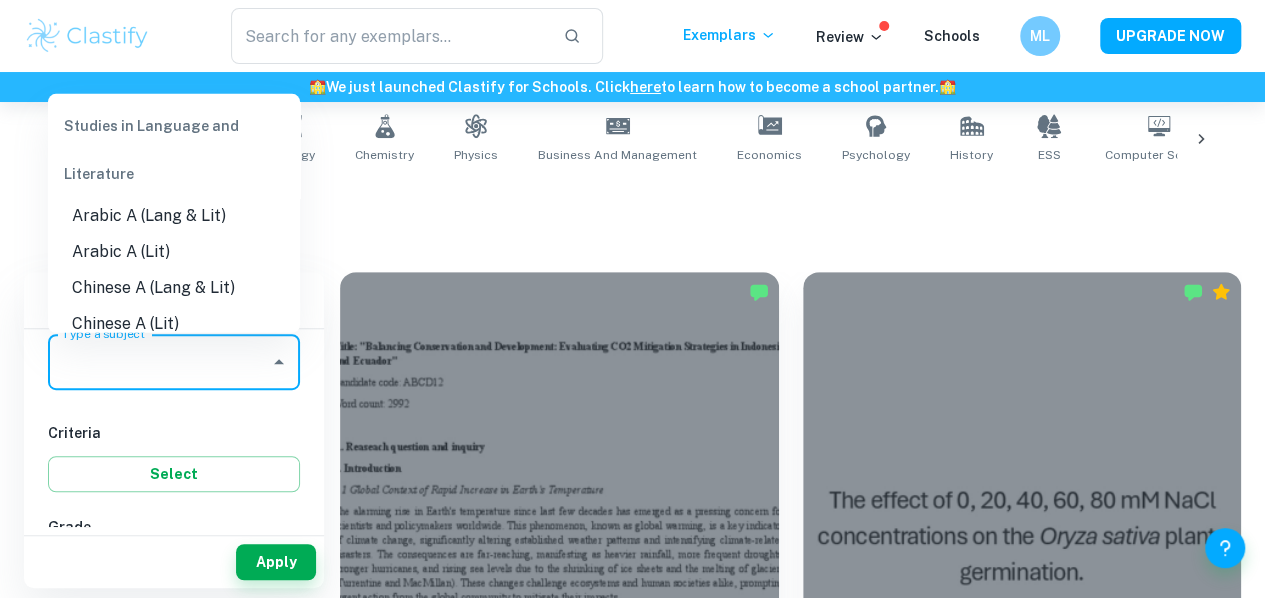 click on "Type a subject" at bounding box center [159, 362] 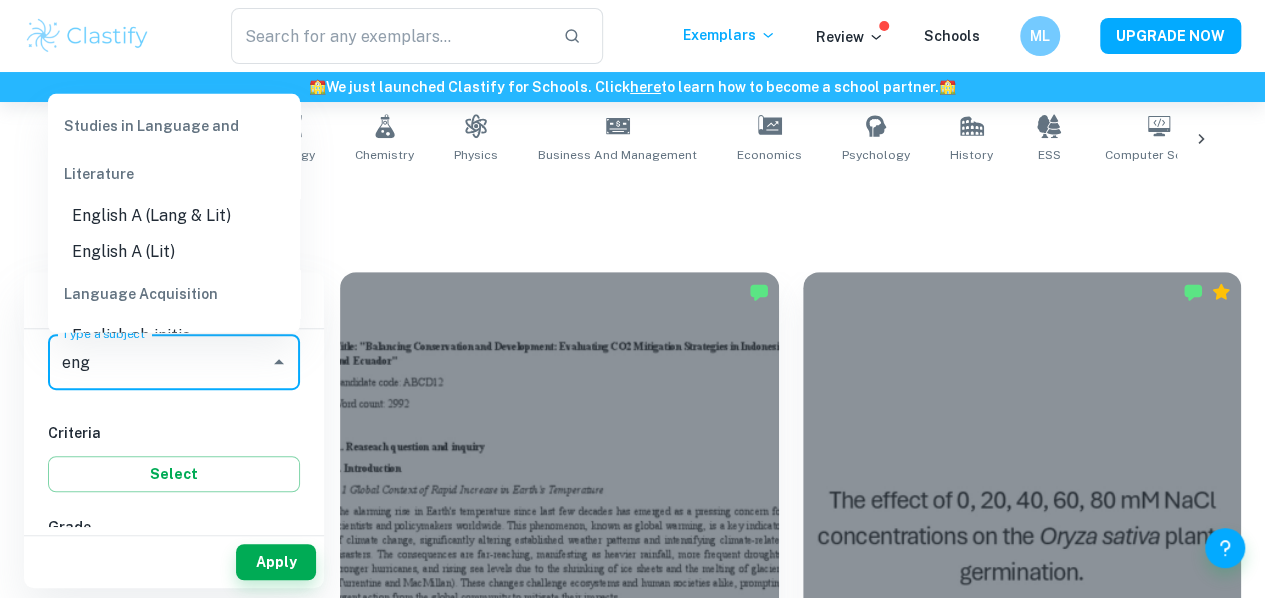 scroll, scrollTop: 64, scrollLeft: 0, axis: vertical 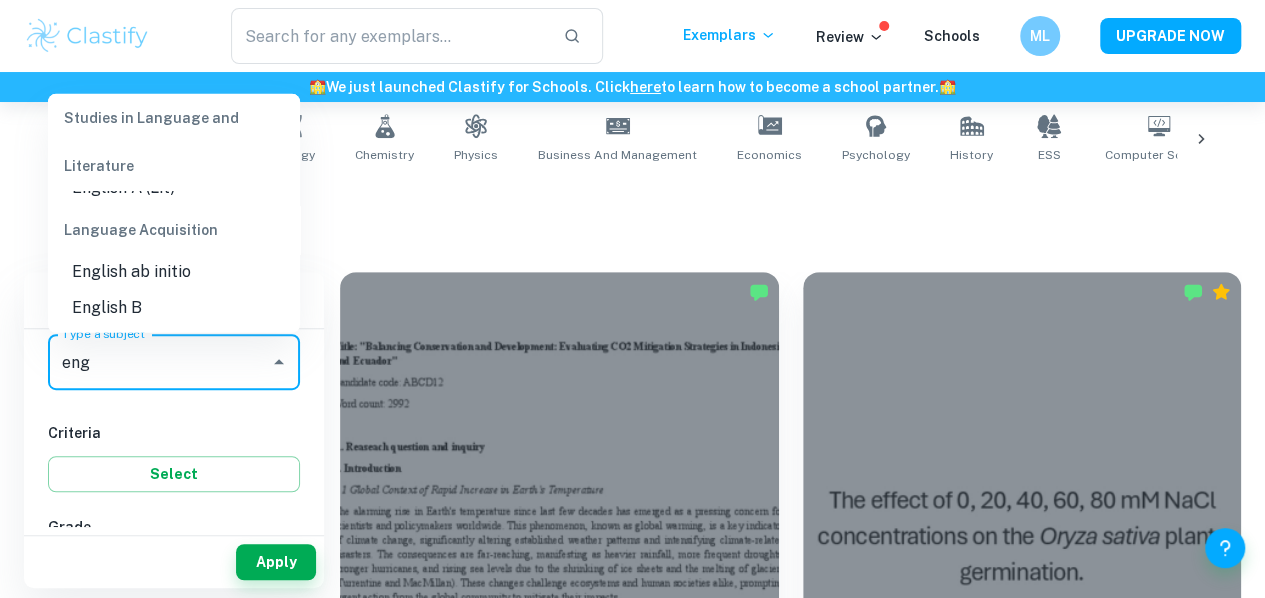 click on "English B" at bounding box center [174, 307] 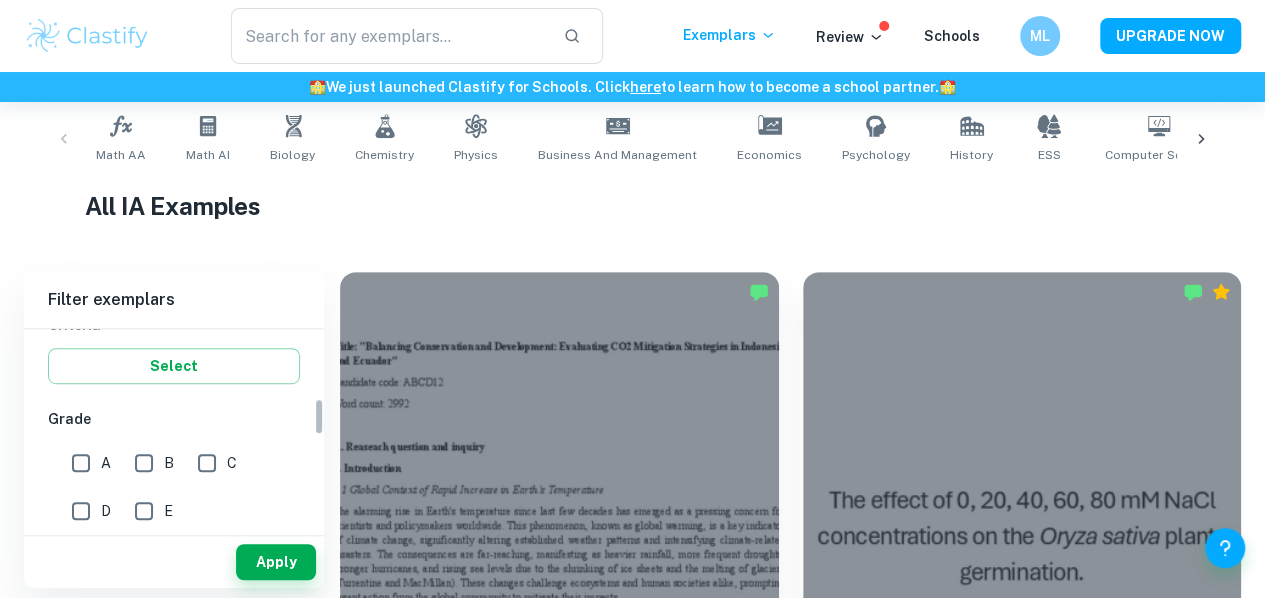 scroll, scrollTop: 371, scrollLeft: 0, axis: vertical 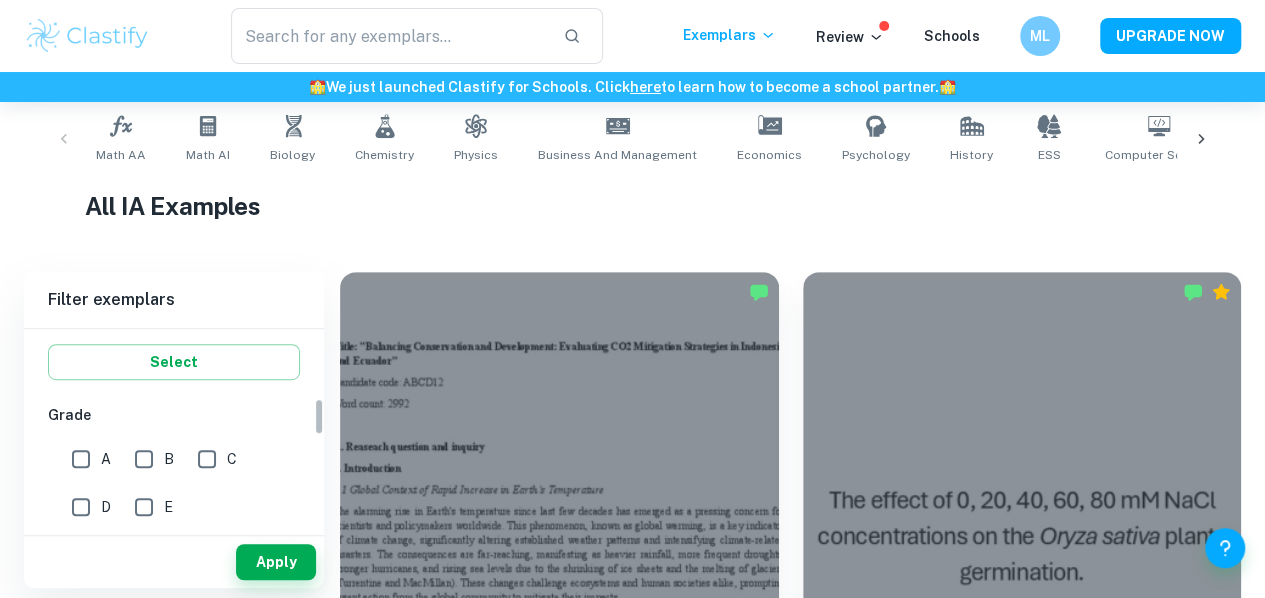 type on "English B" 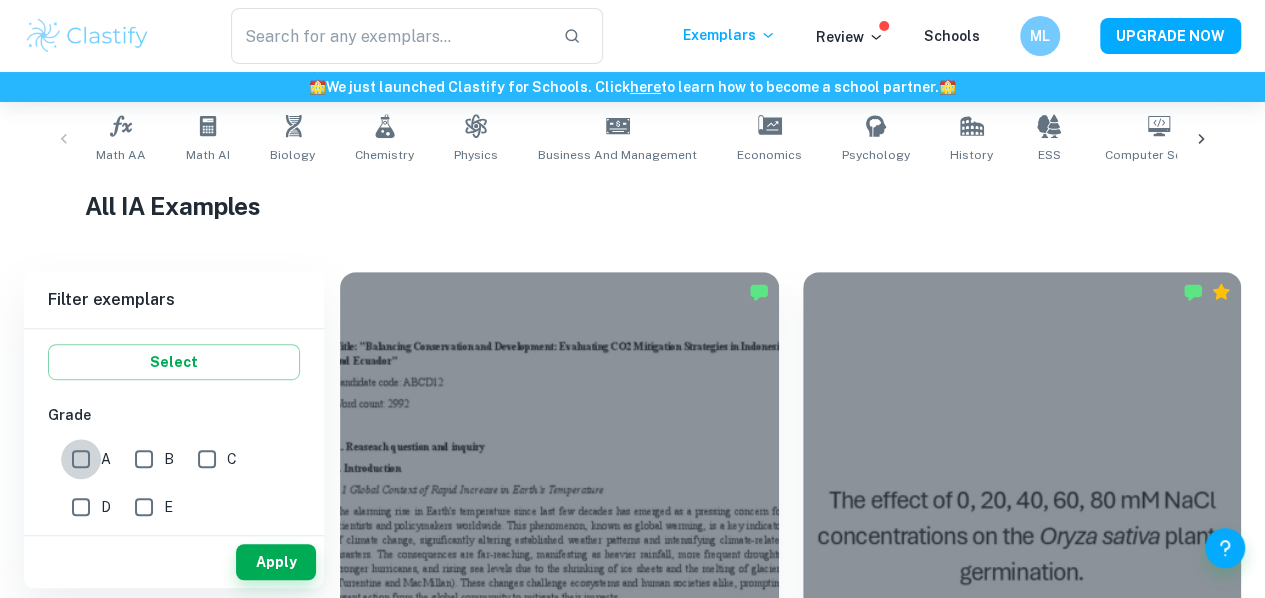 click on "A" at bounding box center [81, 459] 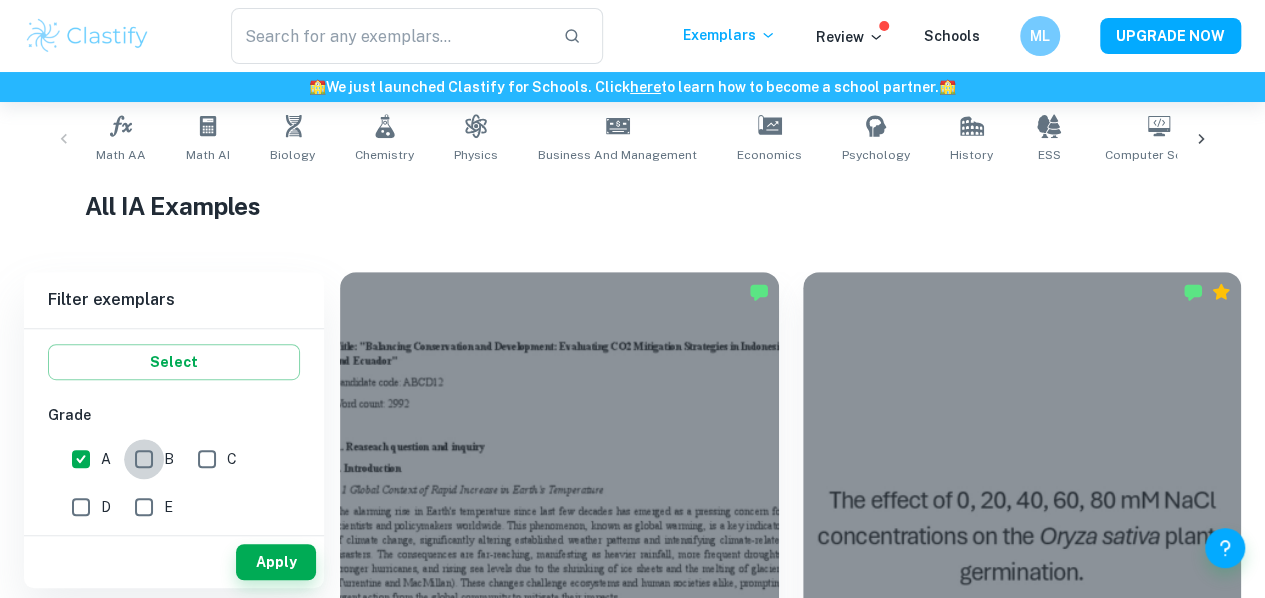 click on "B" at bounding box center [144, 459] 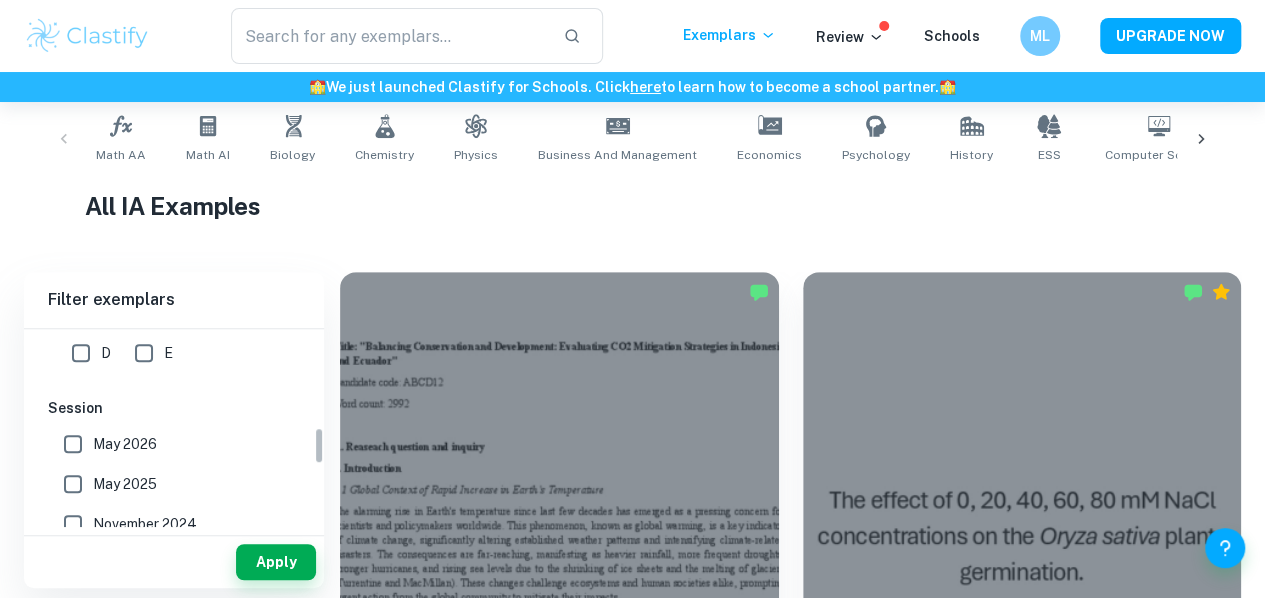 scroll, scrollTop: 613, scrollLeft: 0, axis: vertical 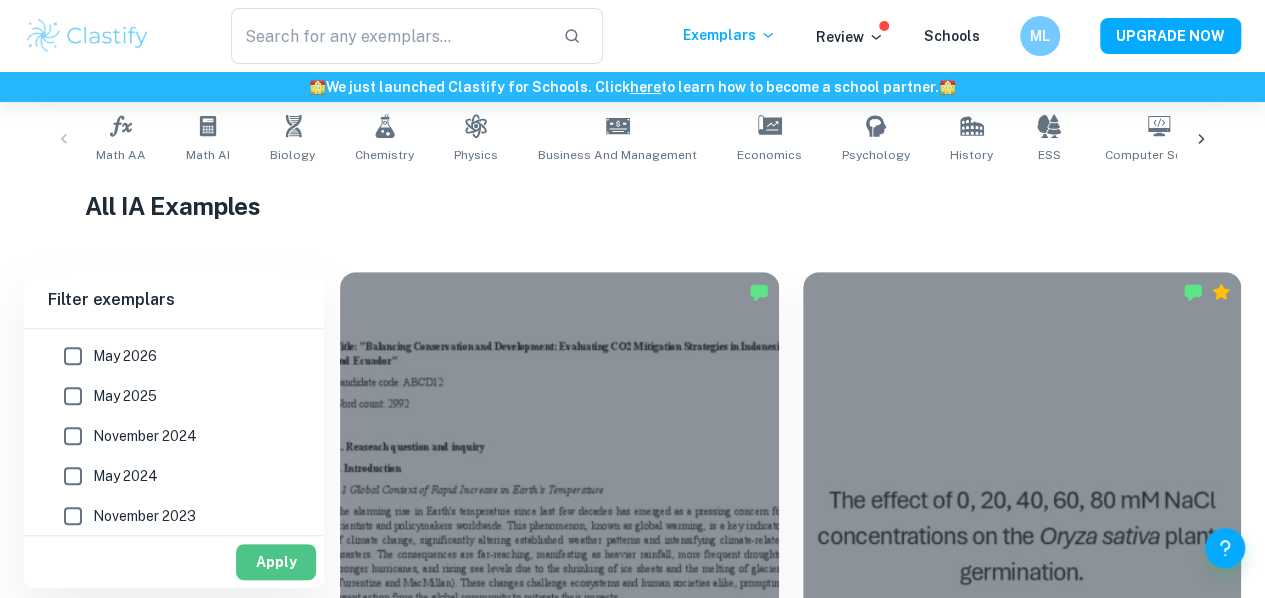 click on "Apply" at bounding box center (276, 562) 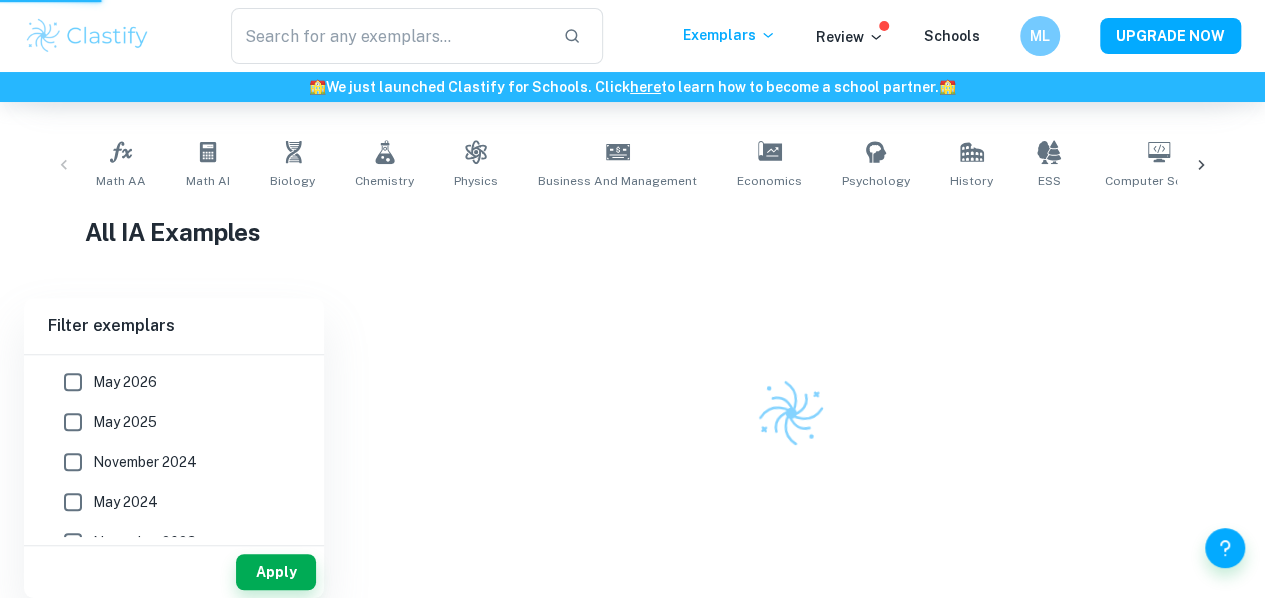 scroll, scrollTop: 376, scrollLeft: 0, axis: vertical 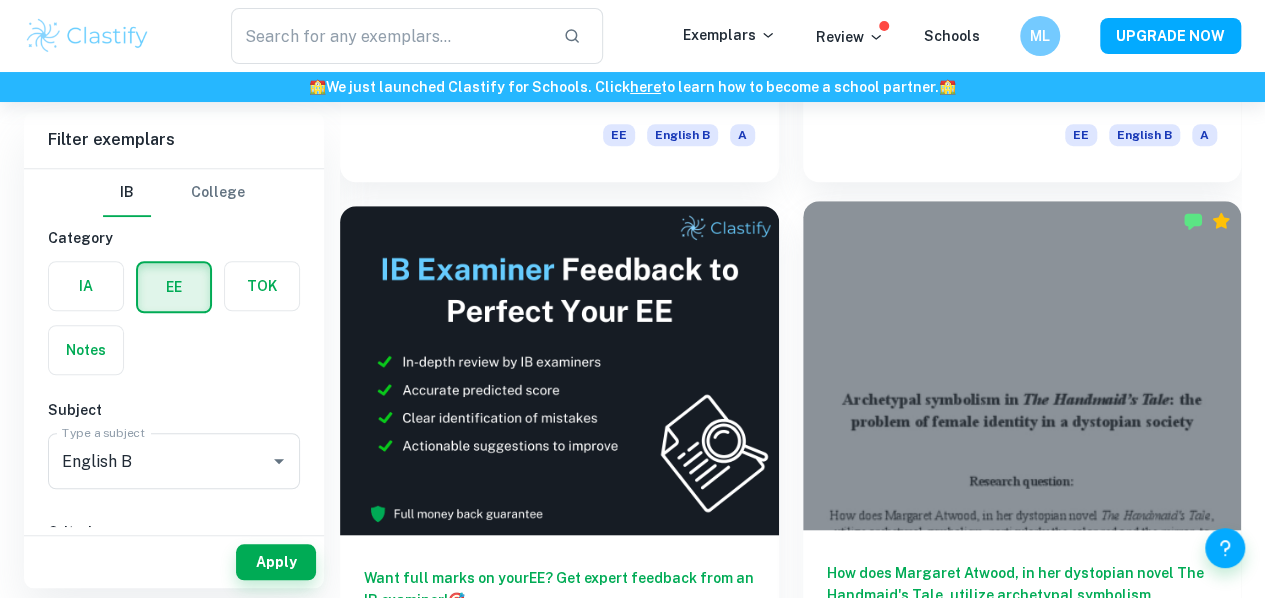 click on "How does Margaret Atwood, in her dystopian novel The Handmaid's Tale, utilize archetypal symbolism, particularly the color red and the mirror, to illustrate the systematic oppression of female identity within the totalitarian regime of Gilead?" at bounding box center (1022, 595) 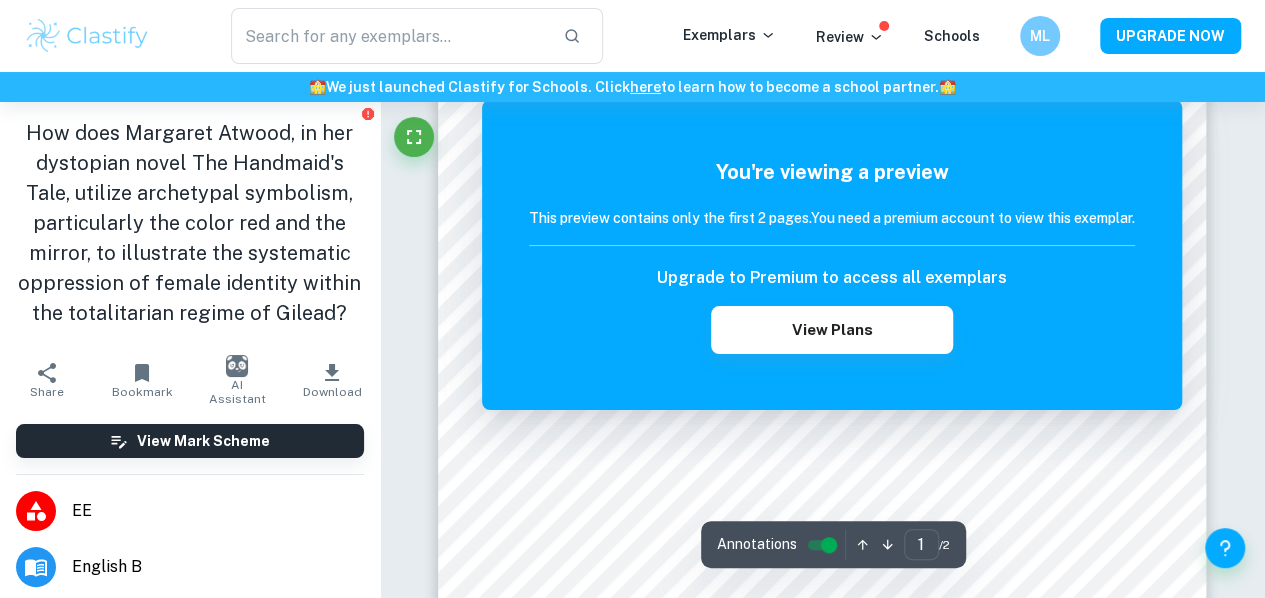 scroll, scrollTop: 239, scrollLeft: 0, axis: vertical 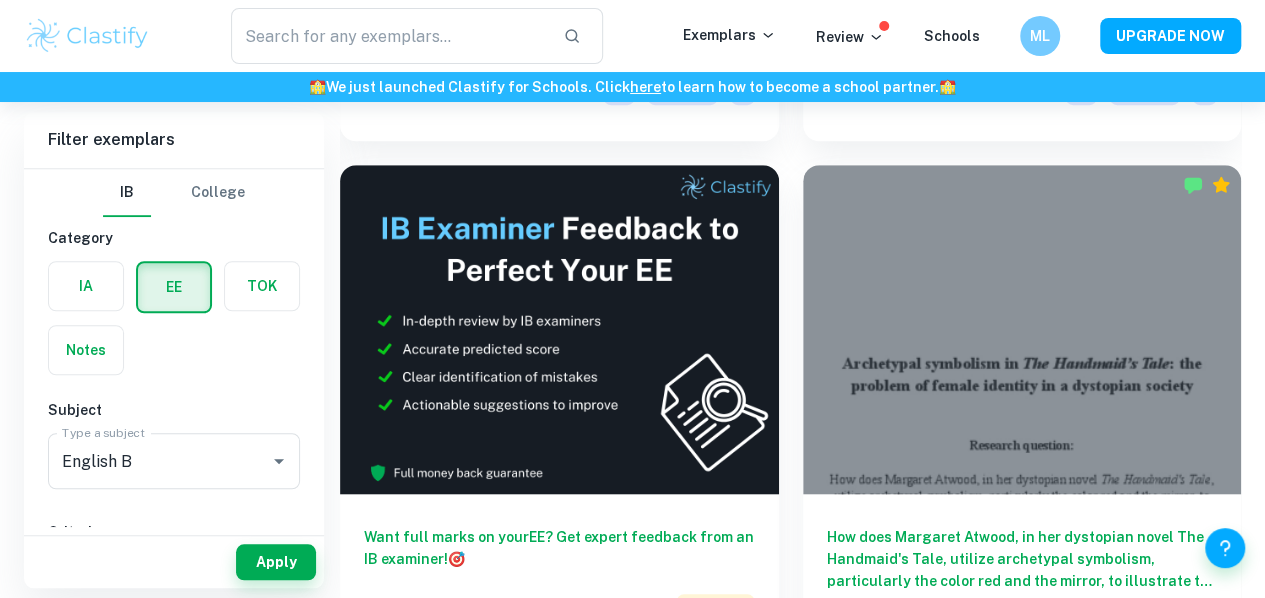click on "Does depression cause unreliable narration by protagonist Esther Greenwood in Sylvia Plath’s The Bell Jar based on the Cognitive Theory of Depression?" at bounding box center [559, 1087] 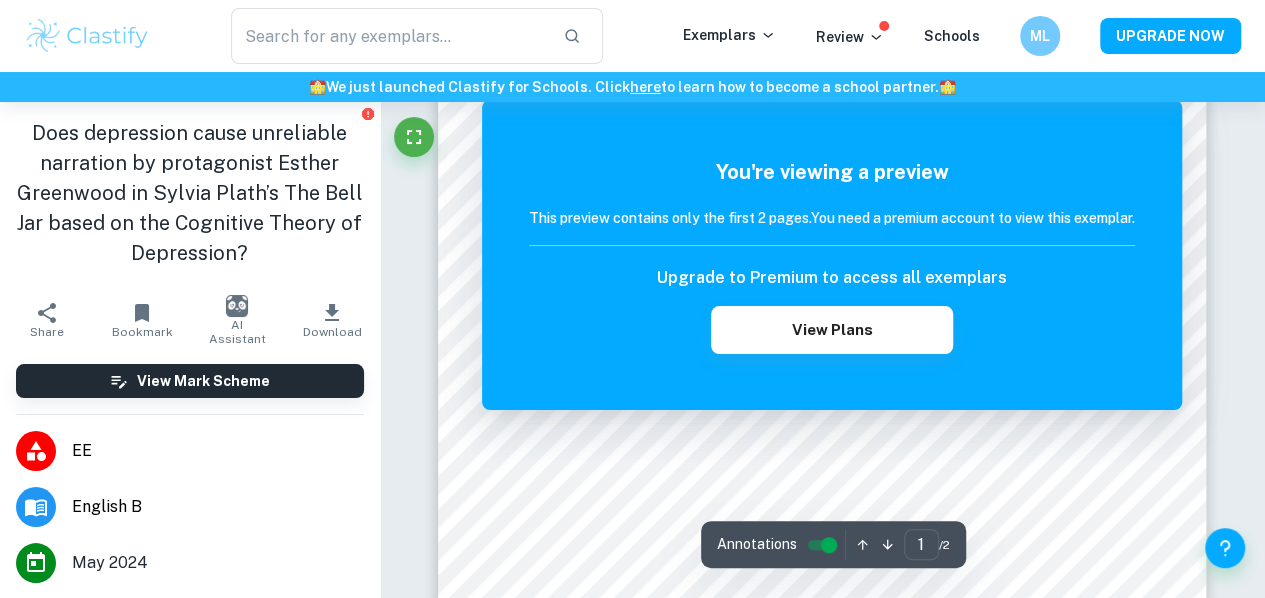 scroll, scrollTop: 340, scrollLeft: 0, axis: vertical 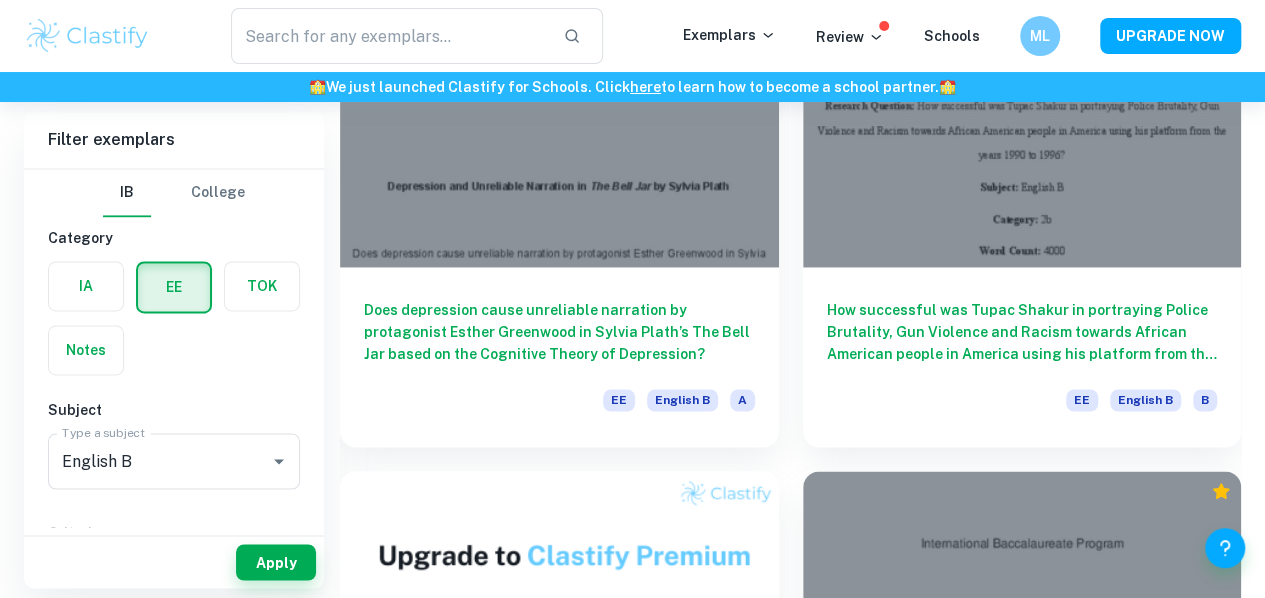 click on "How does Angie Thomas portray the impact of Police Brutality and Systemic Racism on teenagers living in the U.S.A in her novel “The Hate U Give”?" at bounding box center (1022, 1392) 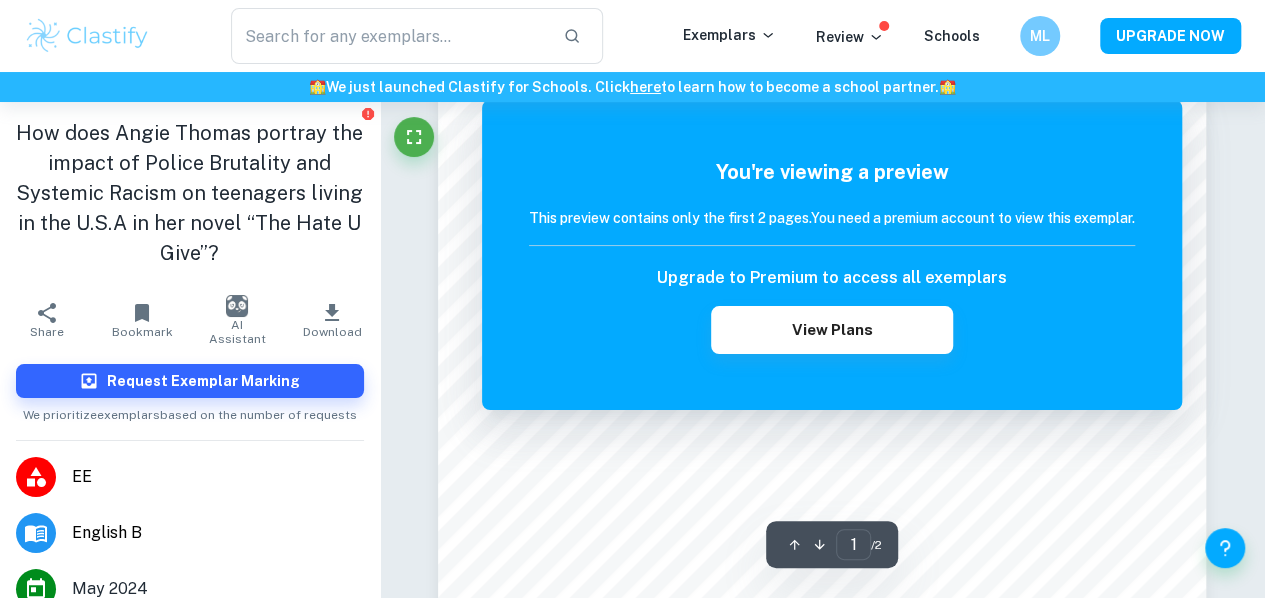scroll, scrollTop: 85, scrollLeft: 0, axis: vertical 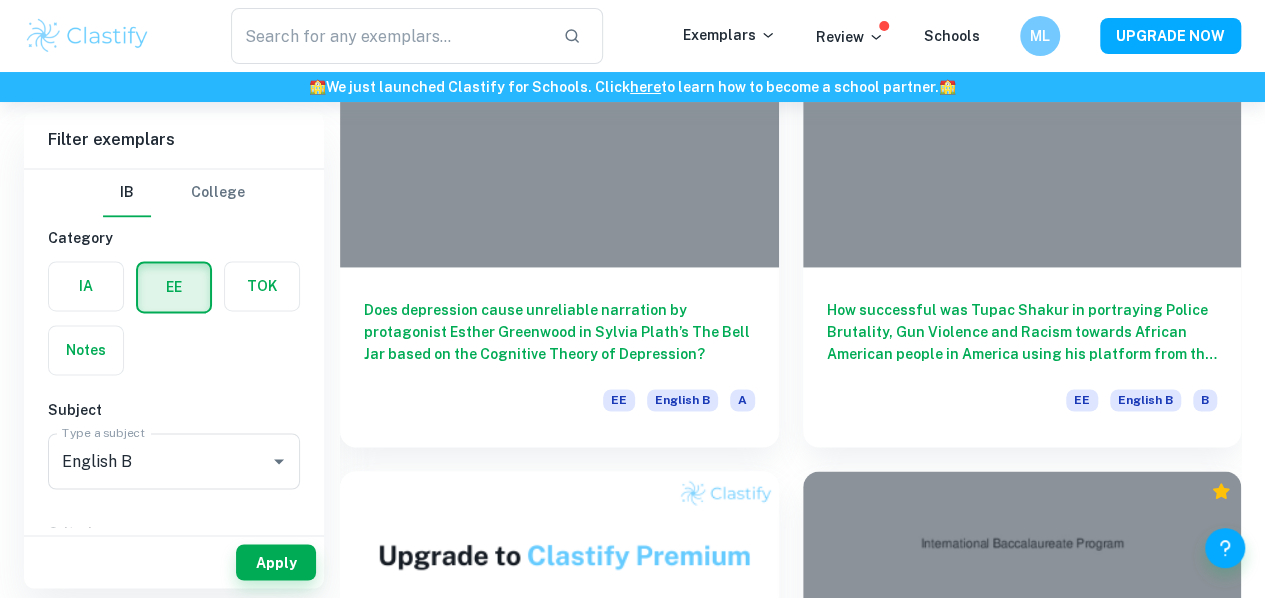 click on "How does Angie Thomas portray the impact of Police Brutality and Systemic Racism on teenagers living in the U.S.A in her novel “The Hate U Give”?" at bounding box center [1022, 1392] 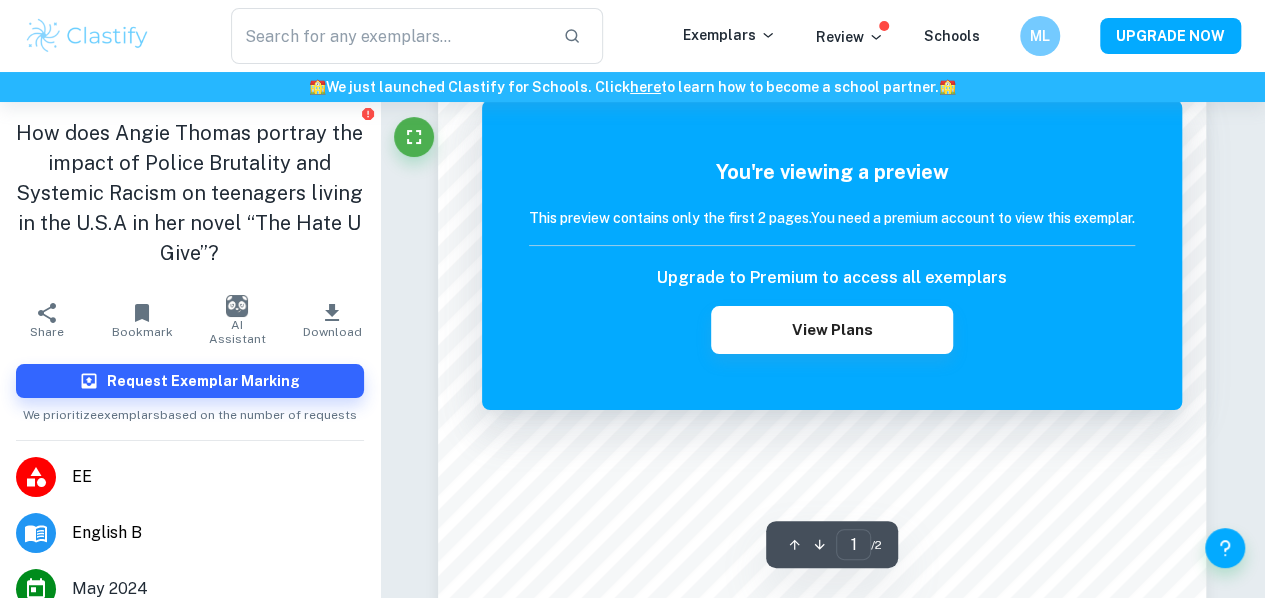 scroll, scrollTop: 78, scrollLeft: 0, axis: vertical 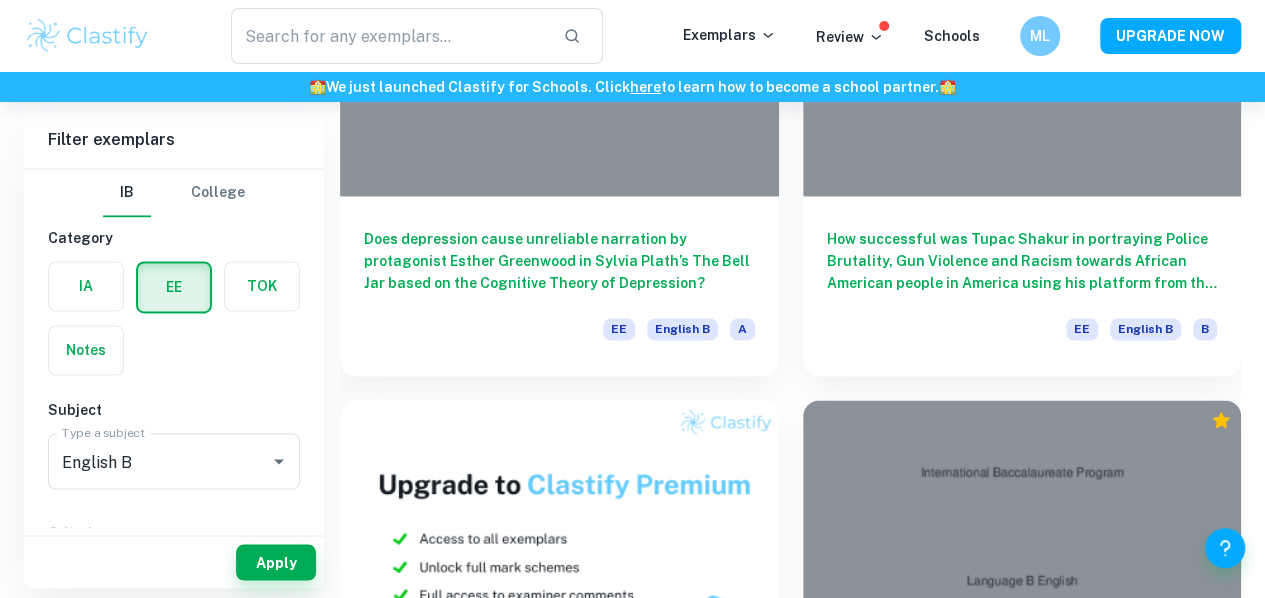 click on "What is the role and significance of the concept of the American Dream in The Great Gatsby and Forrest Gump?" at bounding box center [1022, 1854] 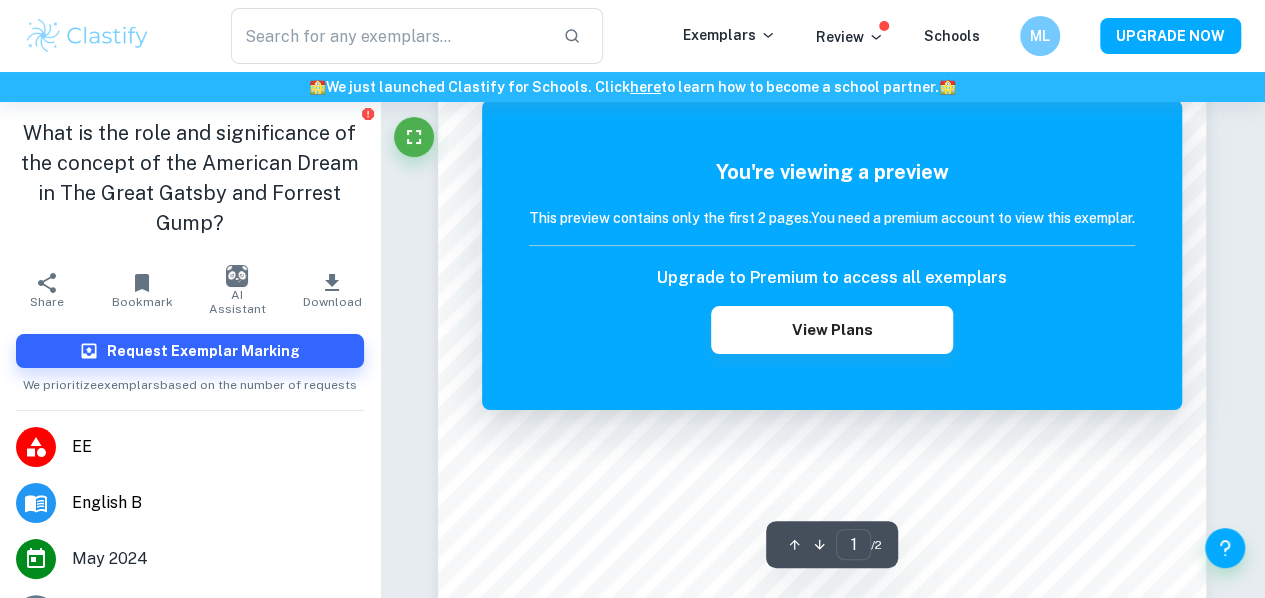 scroll, scrollTop: 344, scrollLeft: 0, axis: vertical 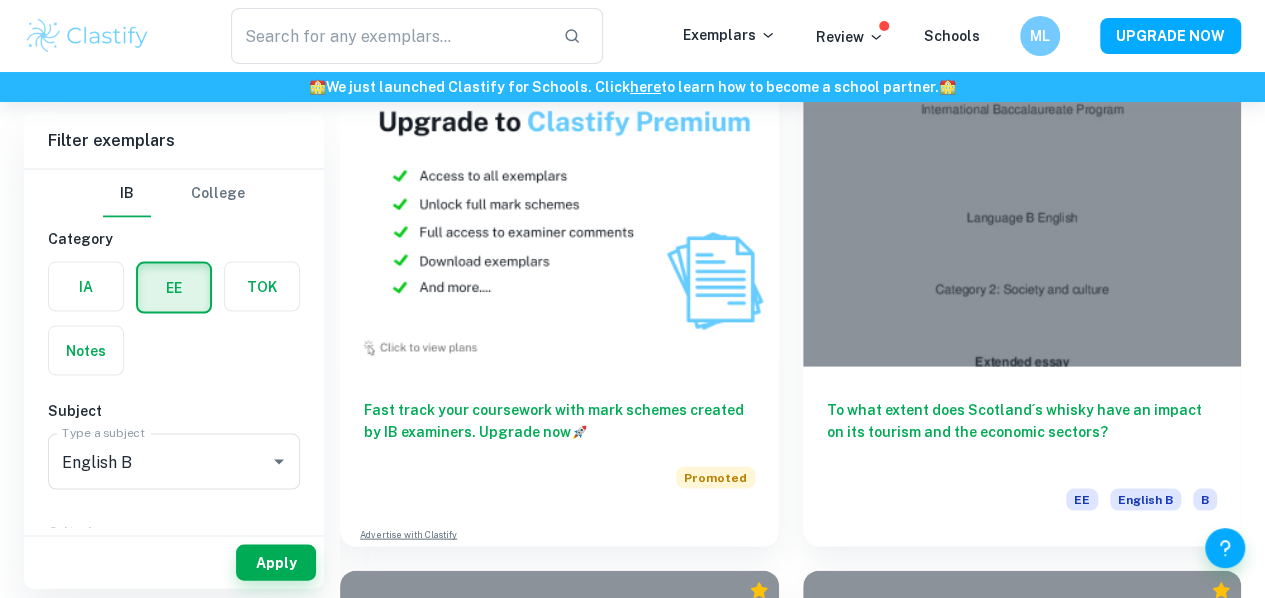 click on "To what extent does the employment of magical realism through the ghost alter the perspectives of time and memory in Beloved?" at bounding box center [559, 2024] 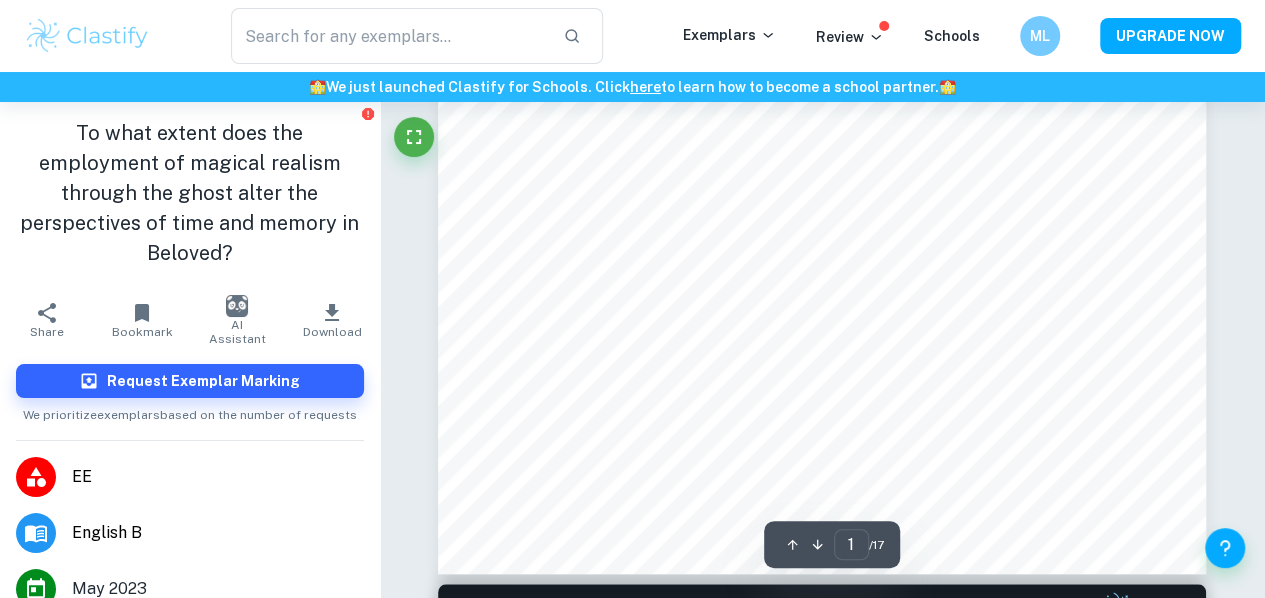 scroll, scrollTop: 544, scrollLeft: 0, axis: vertical 